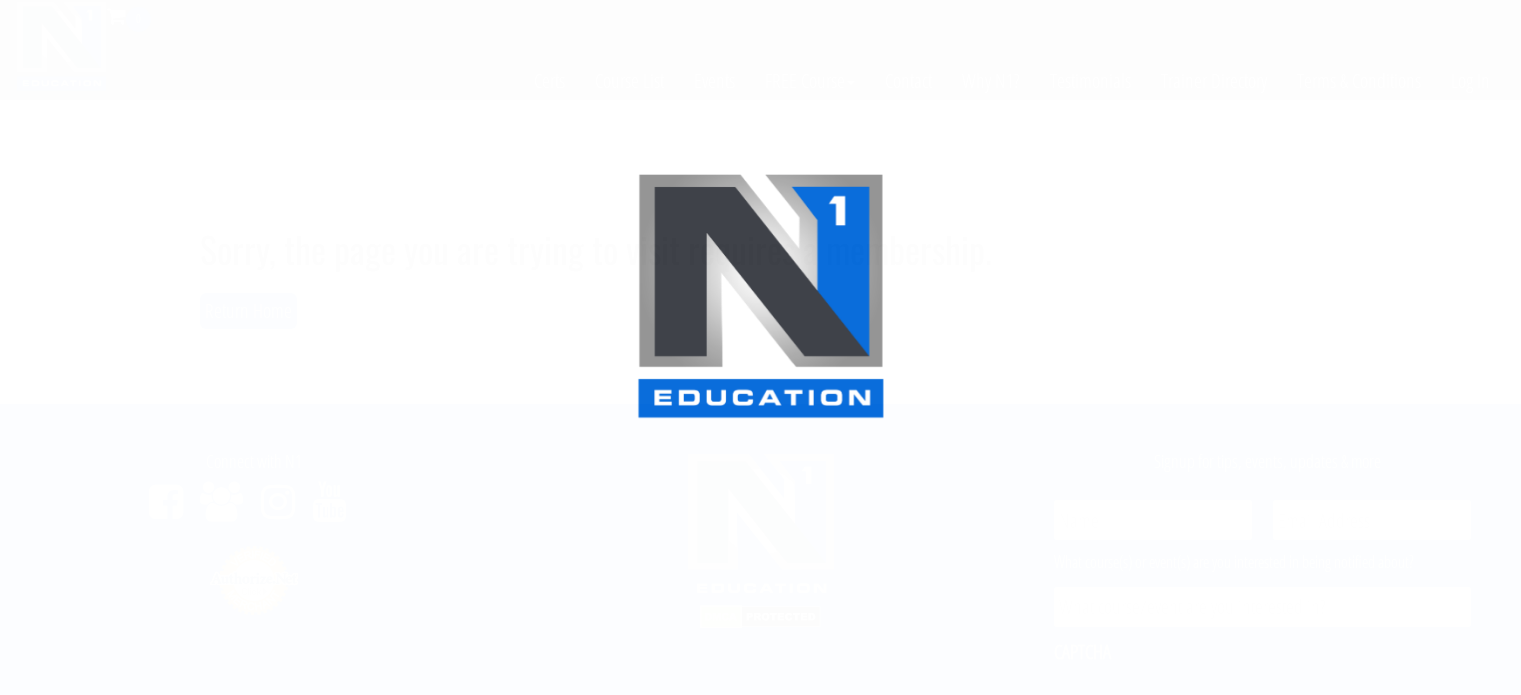 scroll, scrollTop: 0, scrollLeft: 0, axis: both 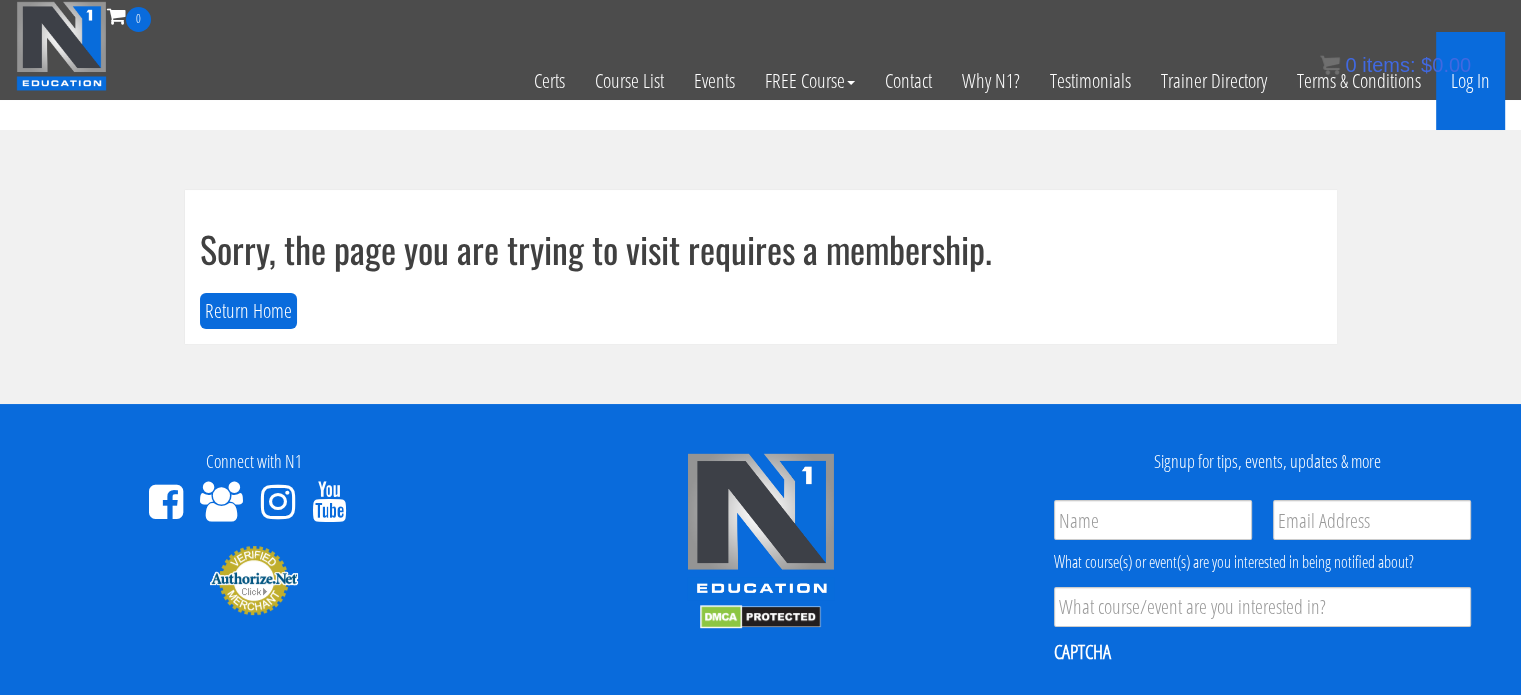 click on "Log In" at bounding box center [1470, 81] 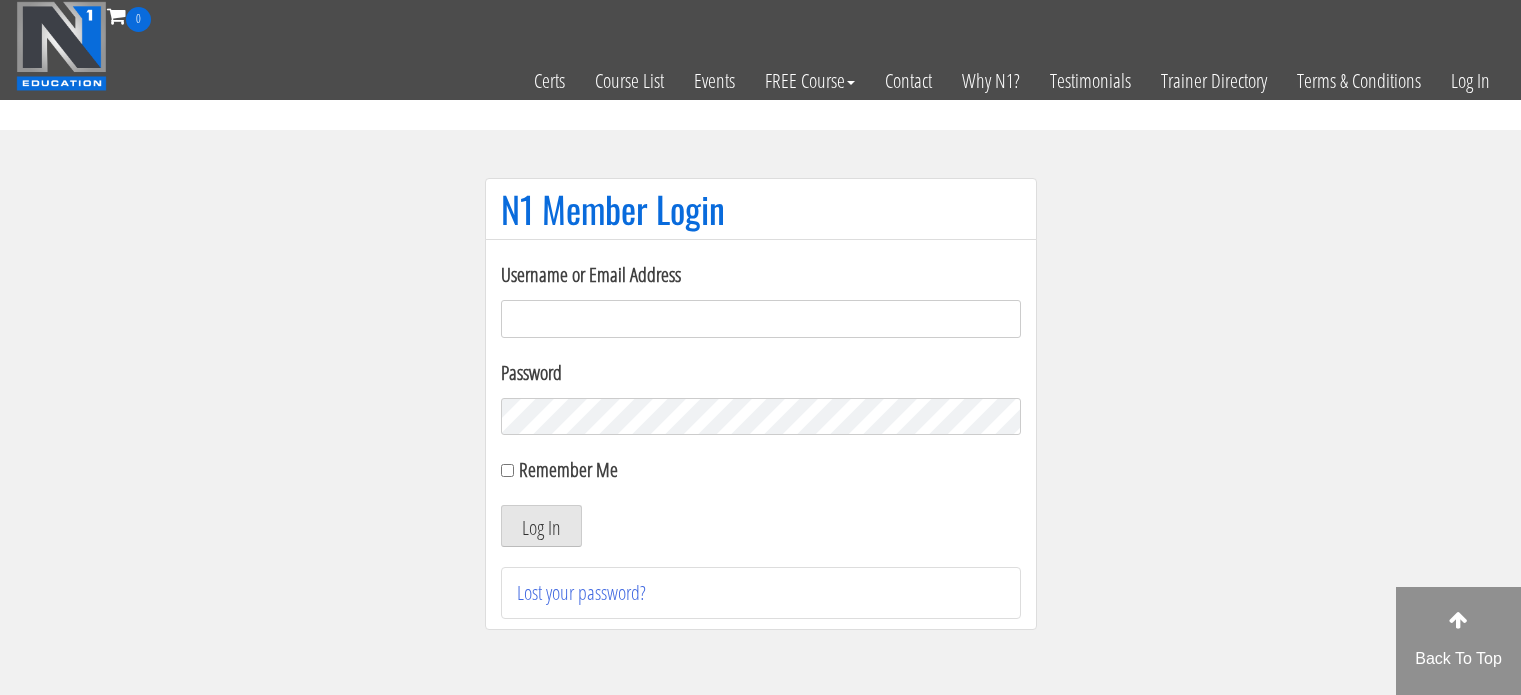 scroll, scrollTop: 0, scrollLeft: 0, axis: both 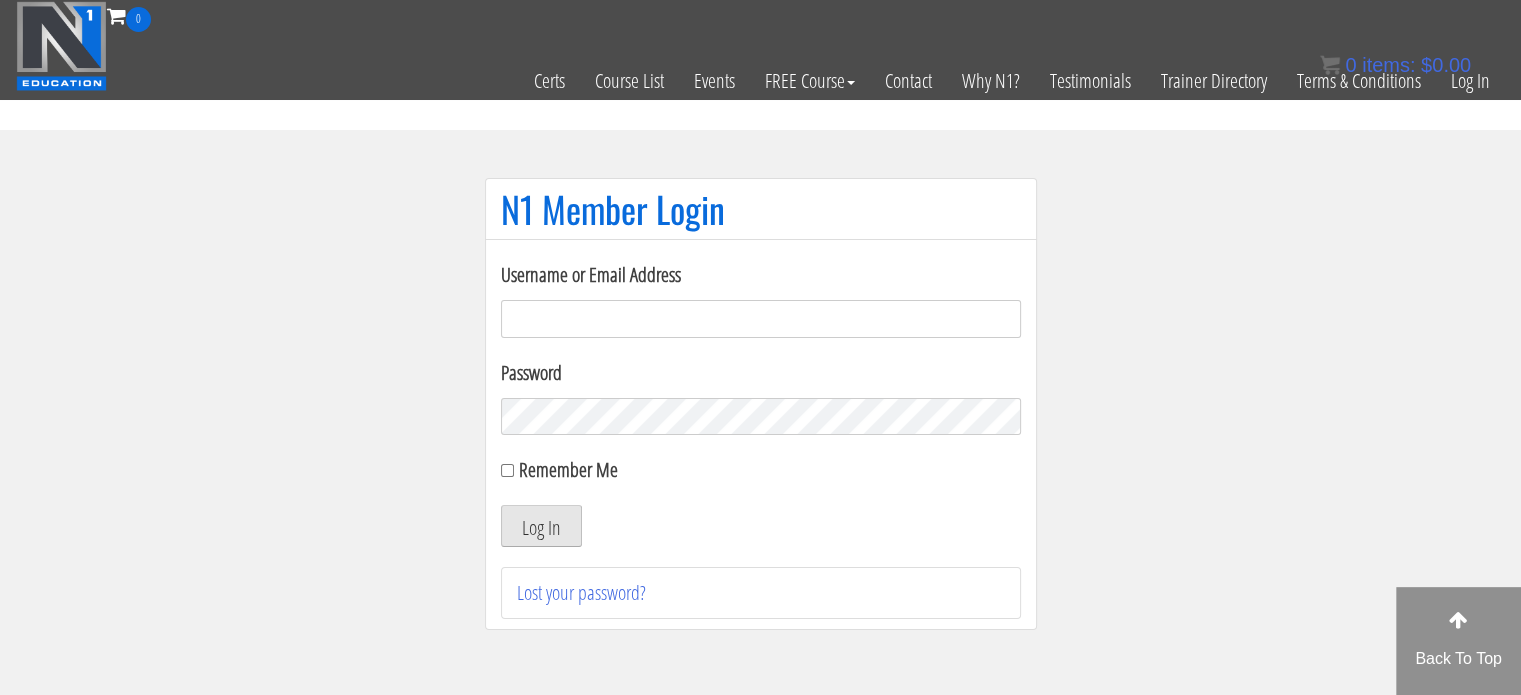 type on "[EMAIL]" 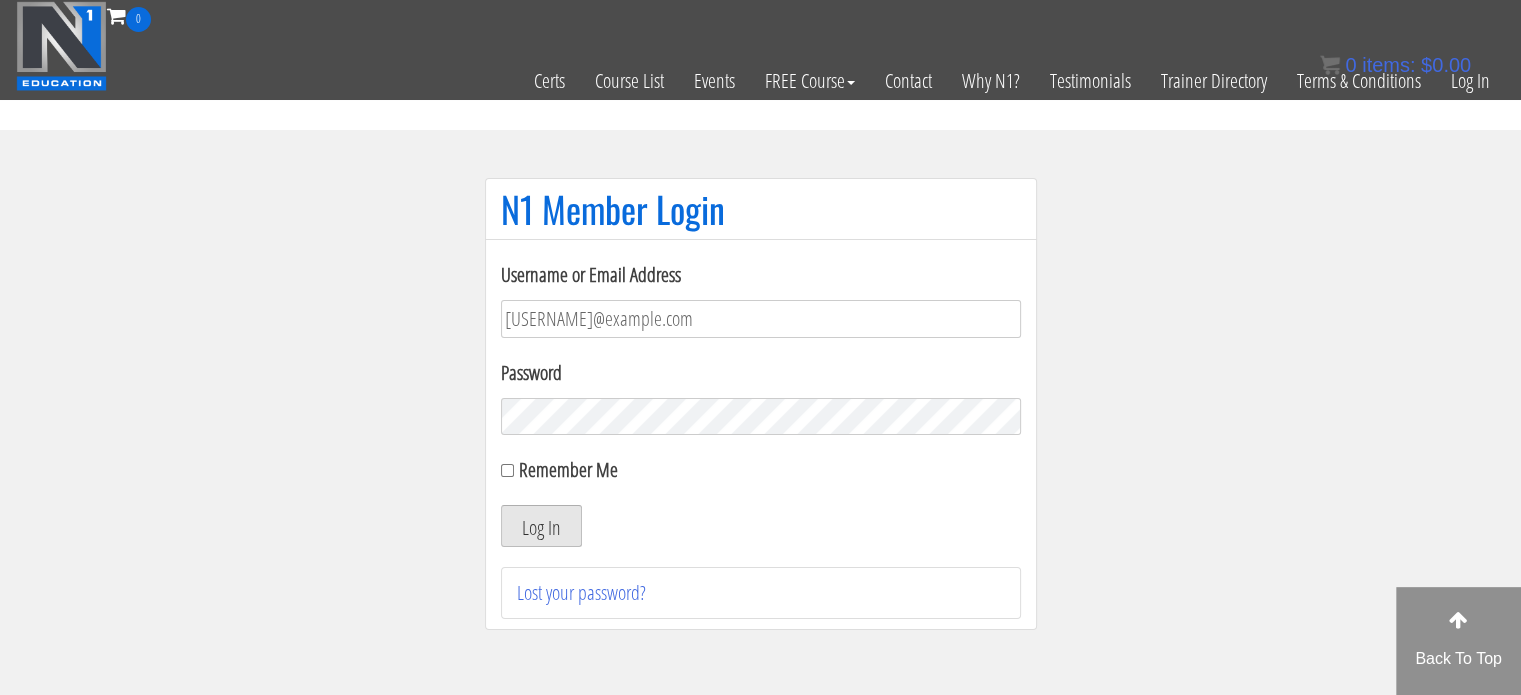 click on "Log In" at bounding box center [541, 526] 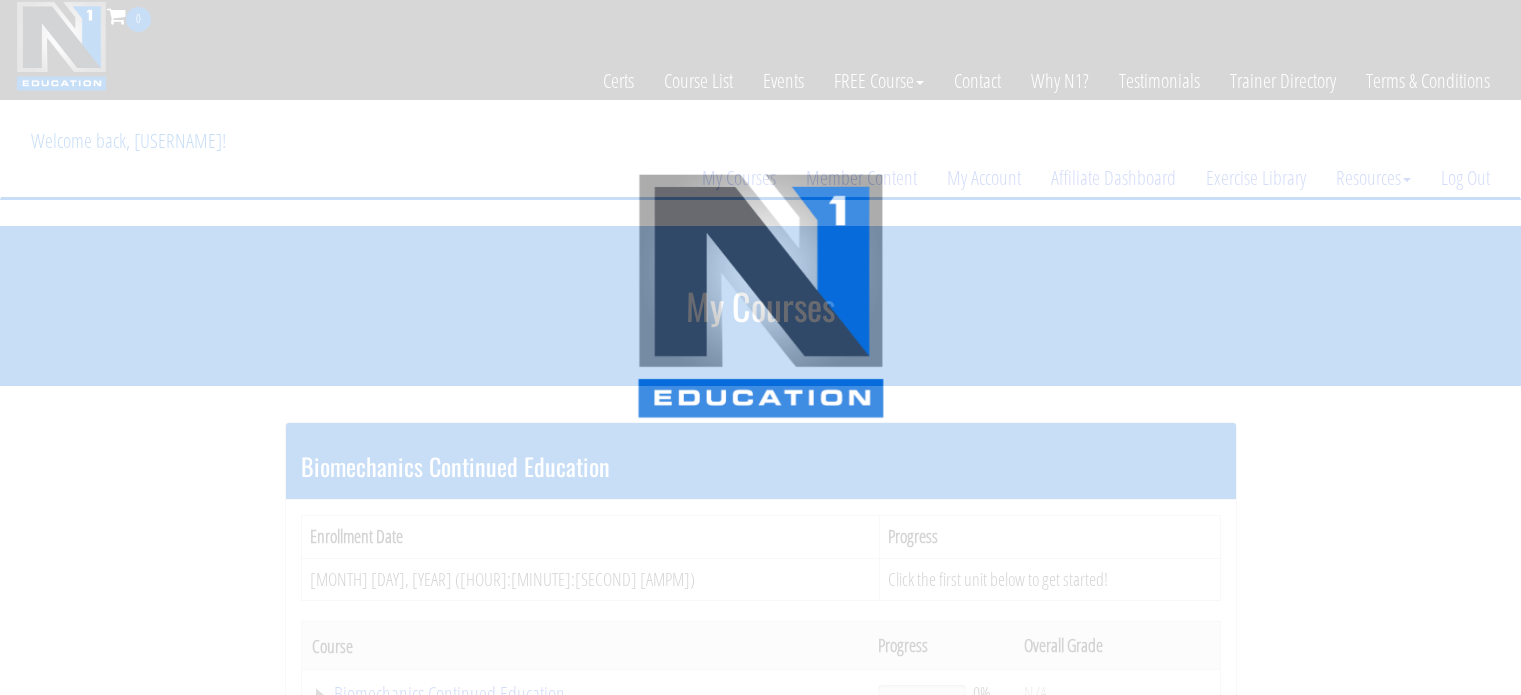 scroll, scrollTop: 0, scrollLeft: 0, axis: both 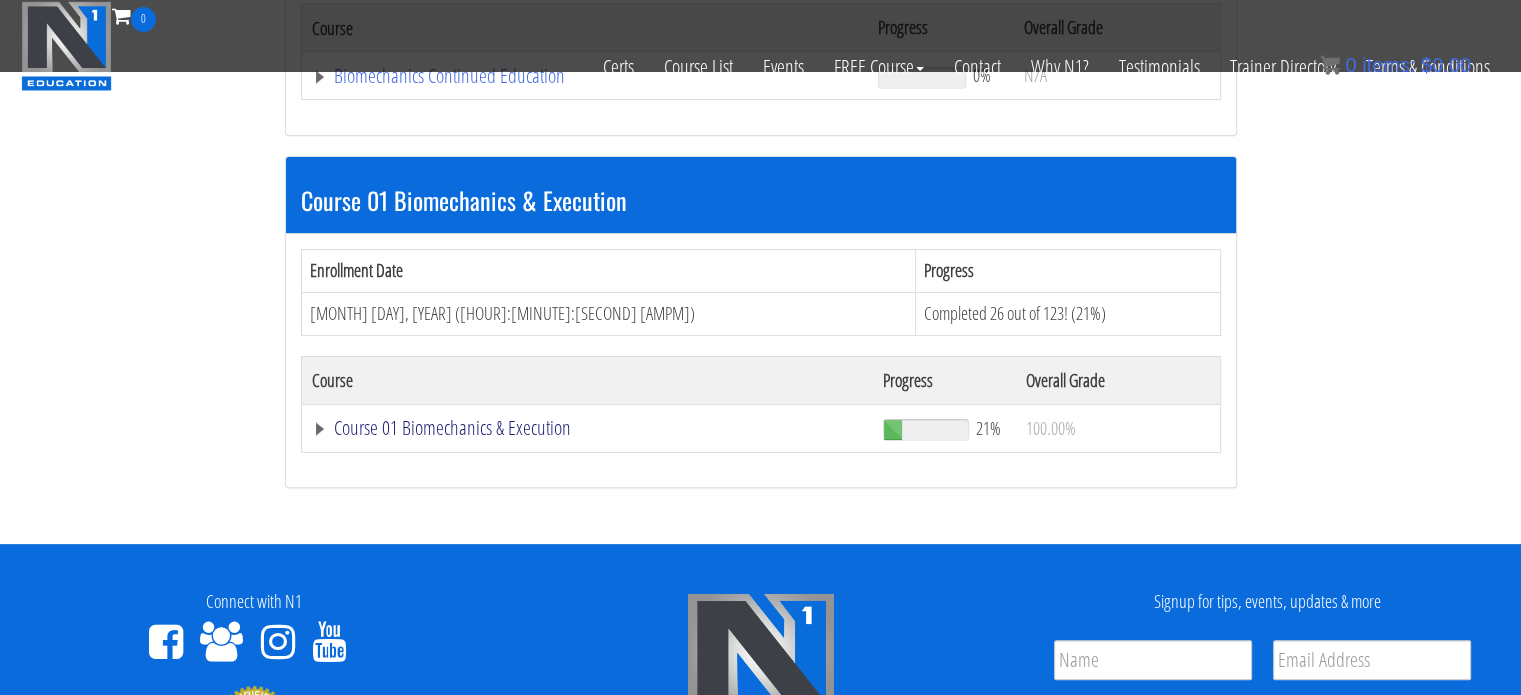 click on "Course 01 Biomechanics & Execution" at bounding box center (585, 76) 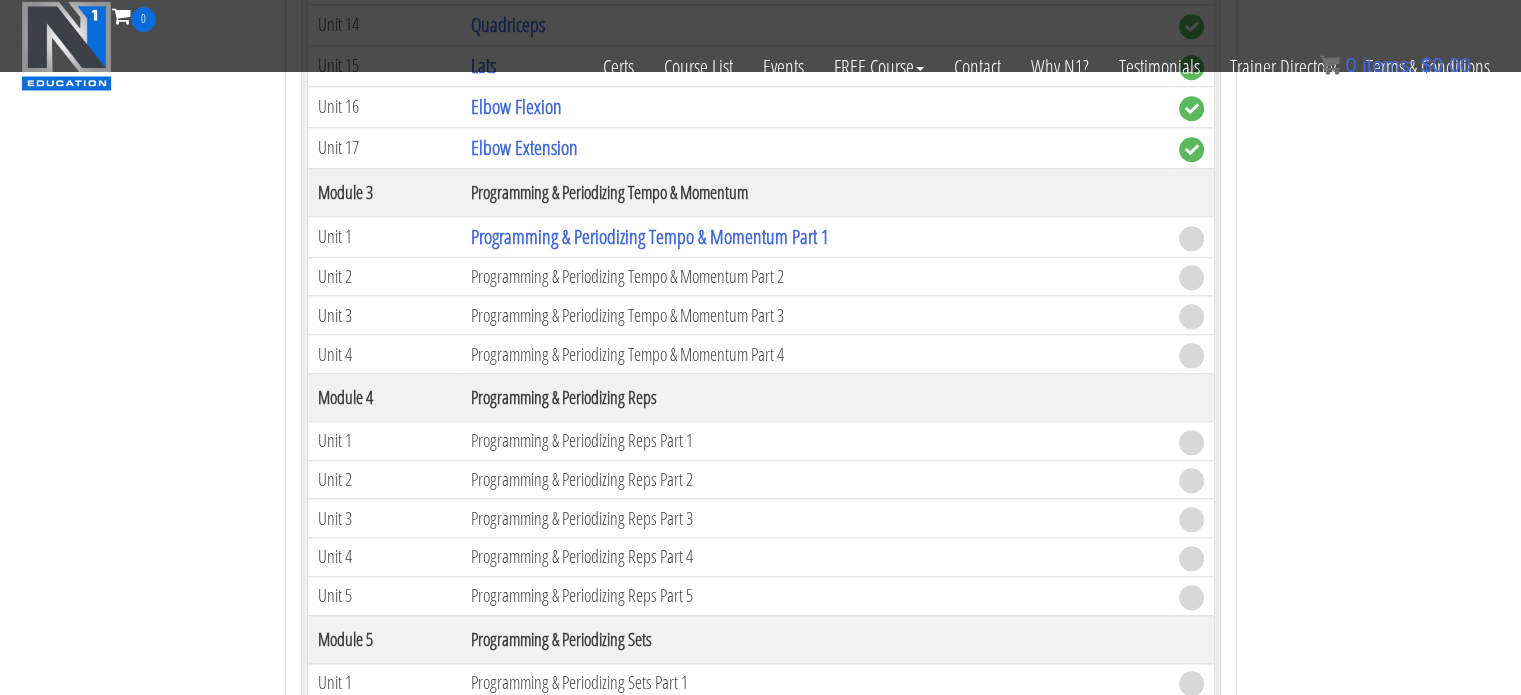 scroll, scrollTop: 1935, scrollLeft: 0, axis: vertical 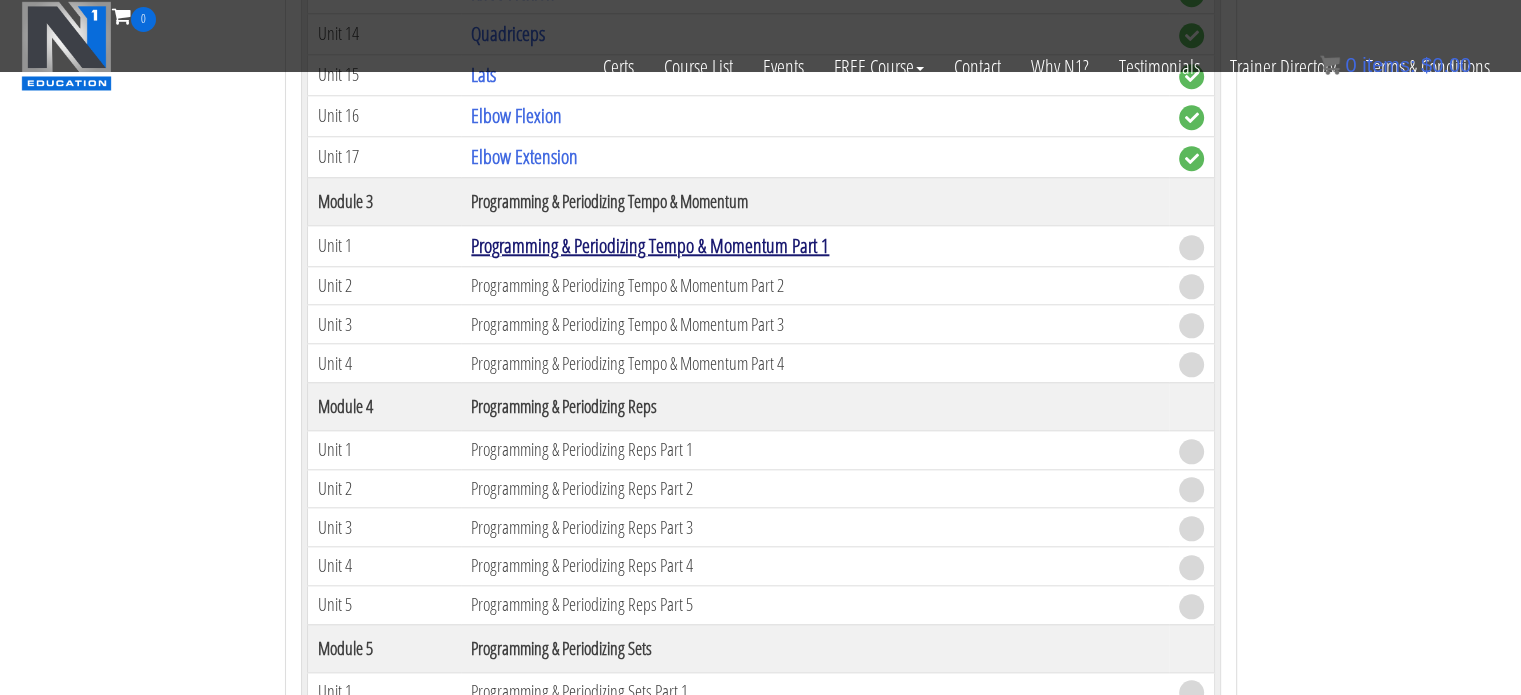 click on "Programming & Periodizing Tempo & Momentum Part 1" at bounding box center (650, 245) 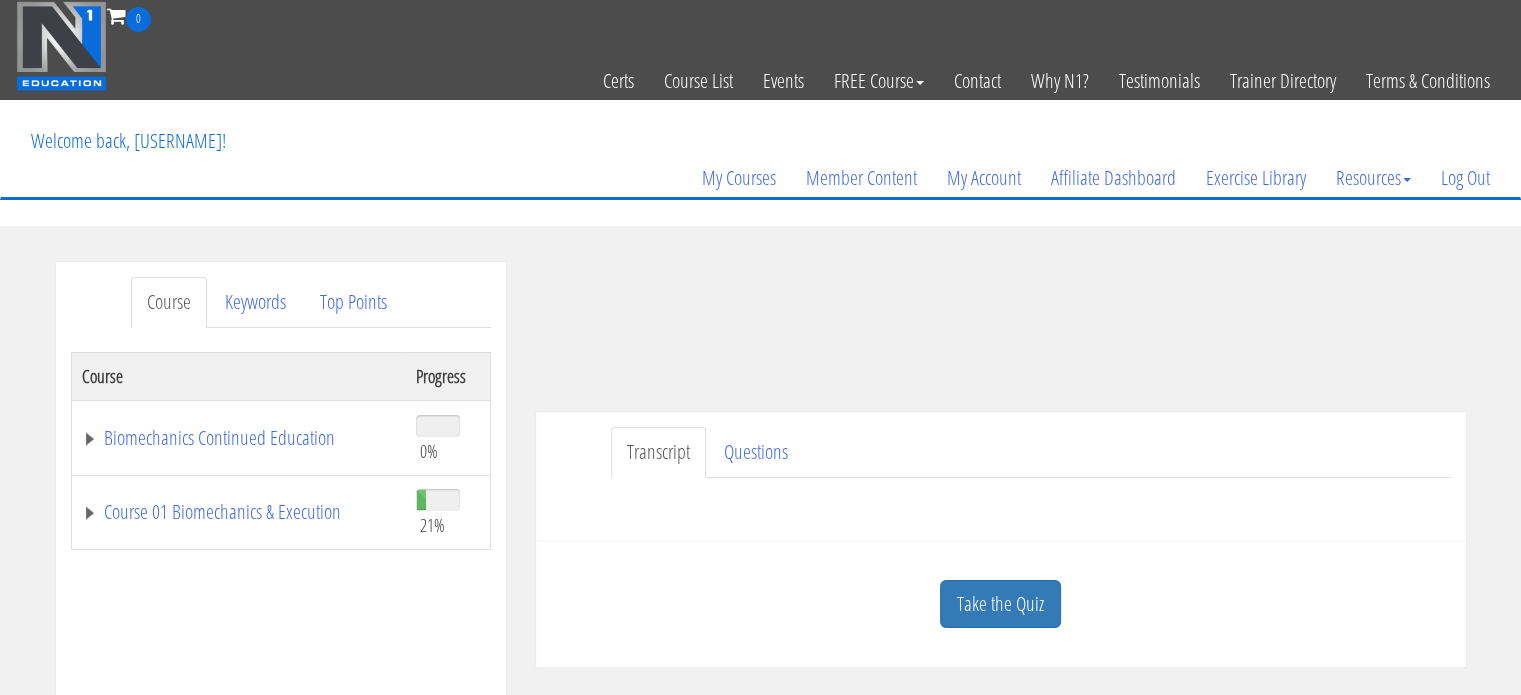 scroll, scrollTop: 0, scrollLeft: 0, axis: both 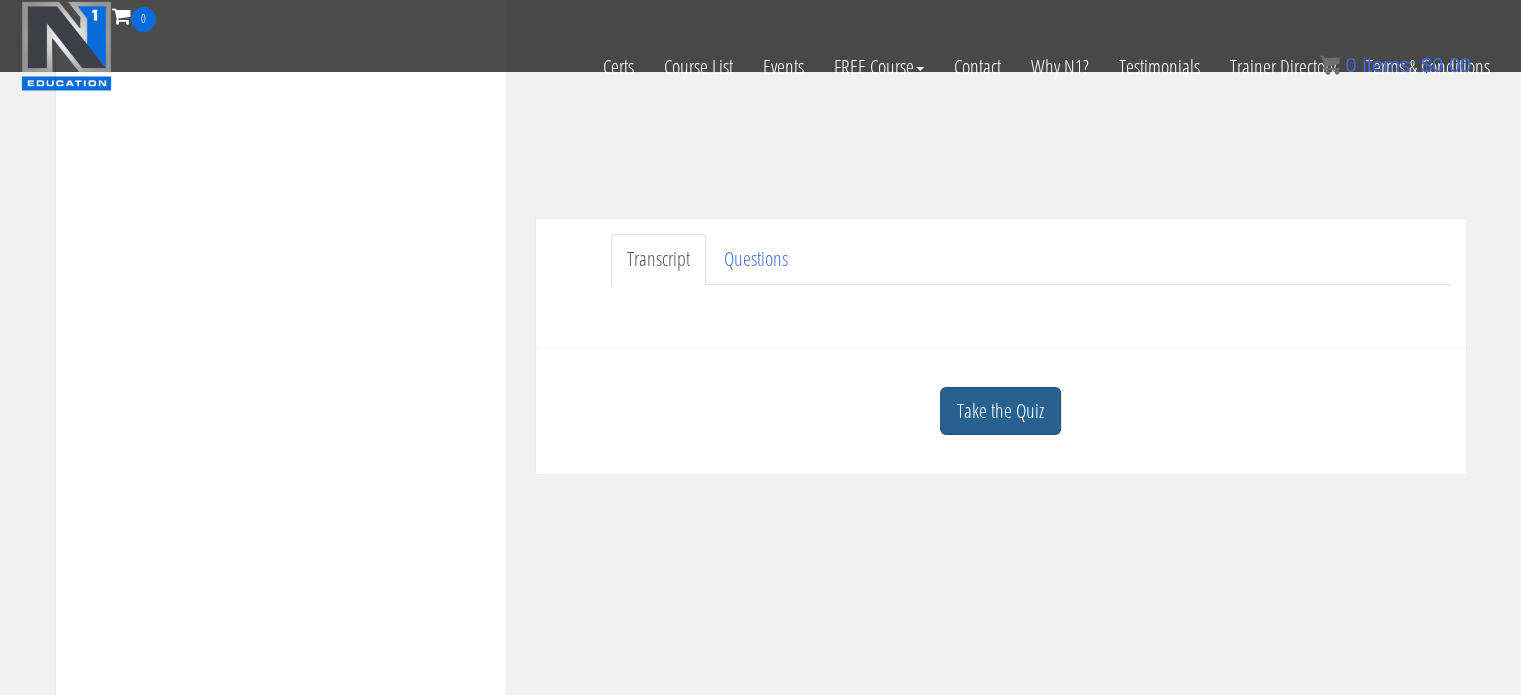 click on "Take the Quiz" at bounding box center (1000, 411) 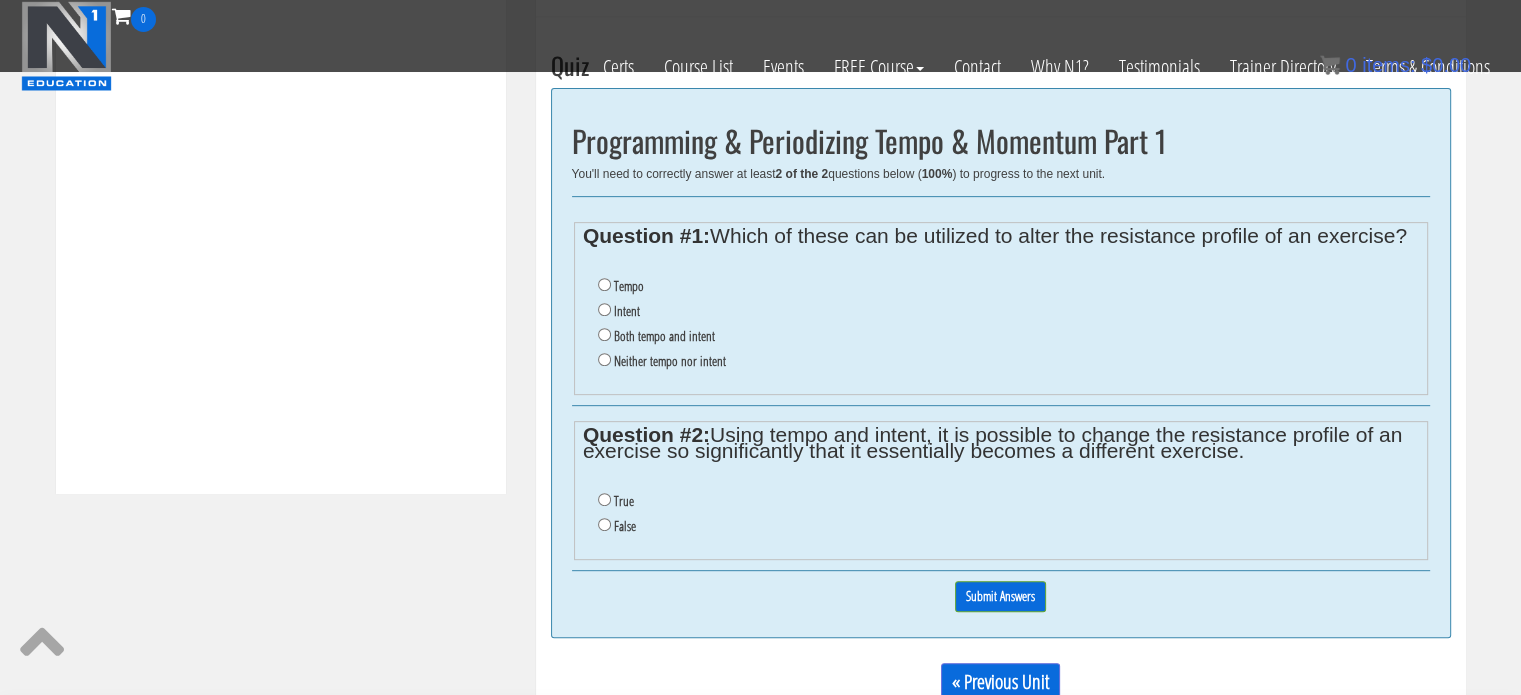 scroll, scrollTop: 763, scrollLeft: 0, axis: vertical 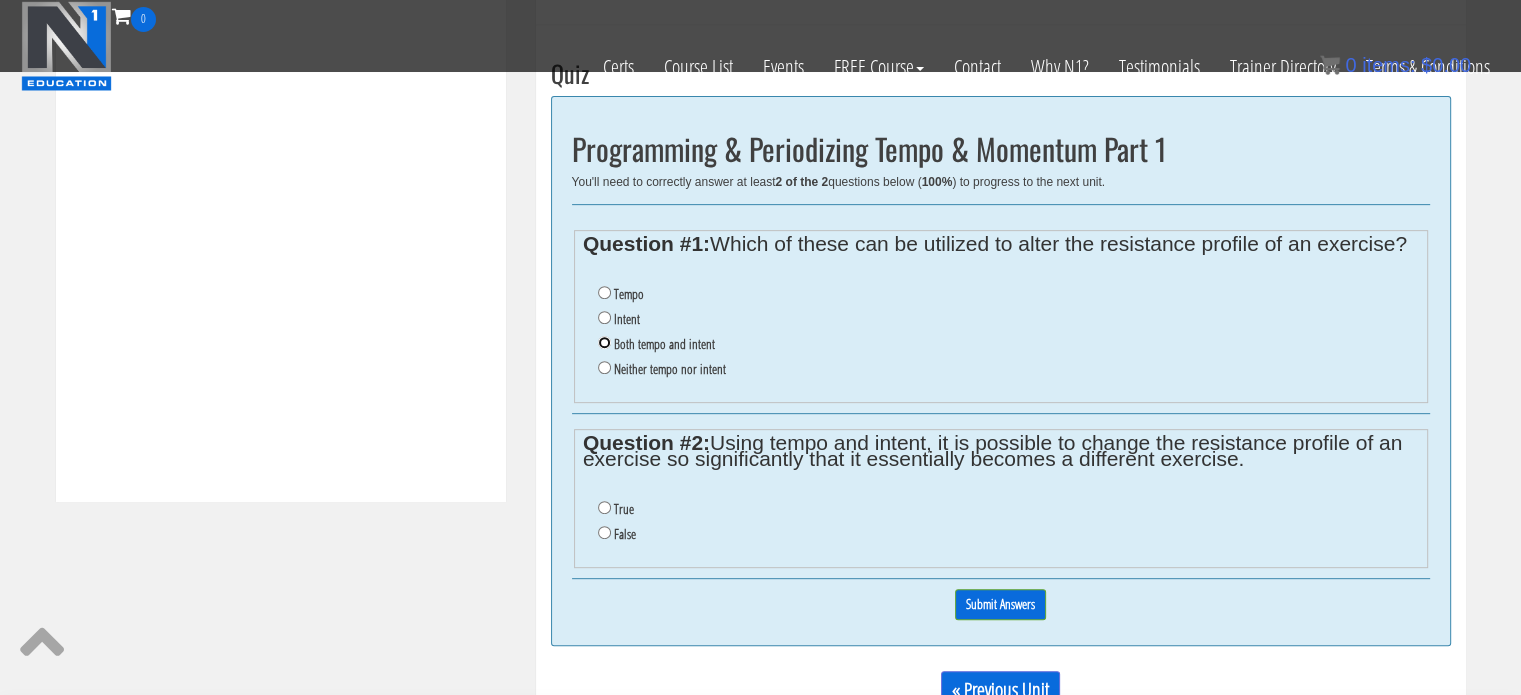 click on "Both tempo and intent" at bounding box center [604, 342] 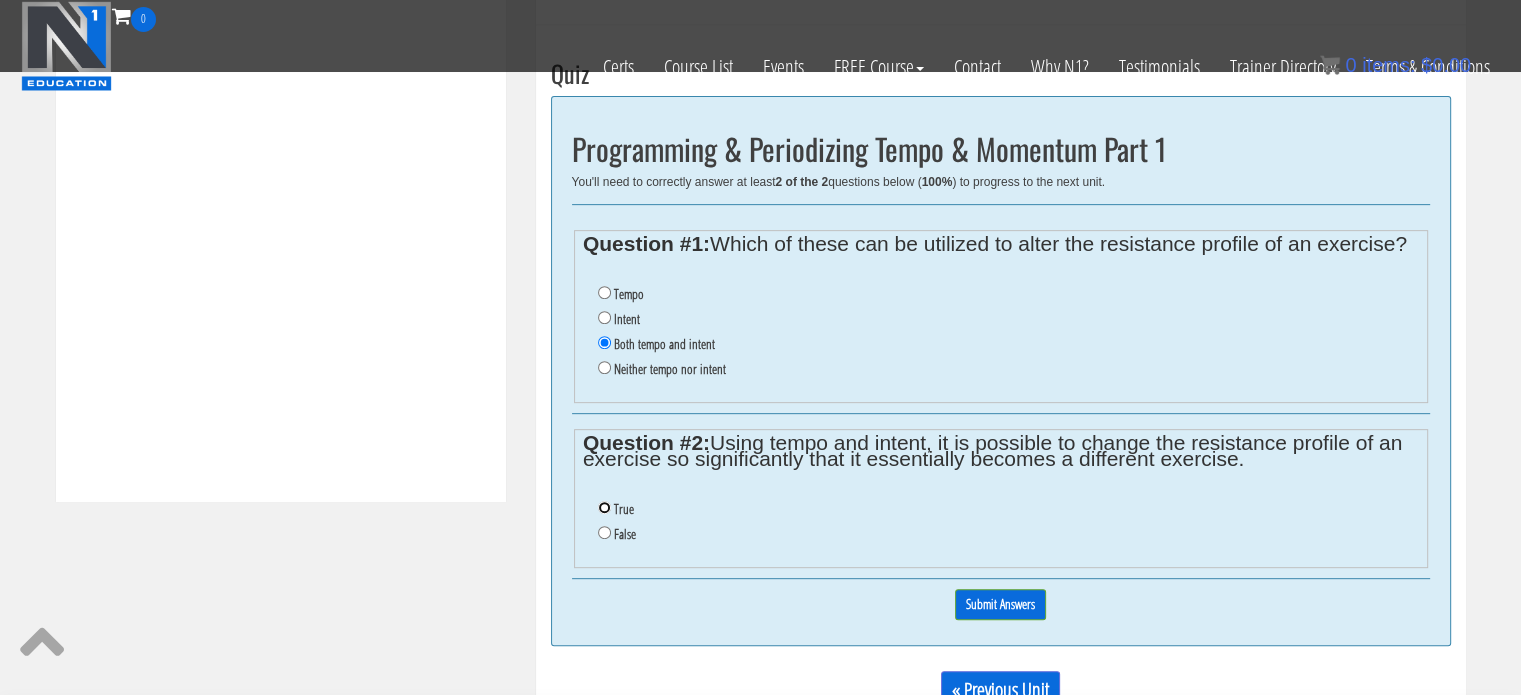 click on "True" at bounding box center (604, 507) 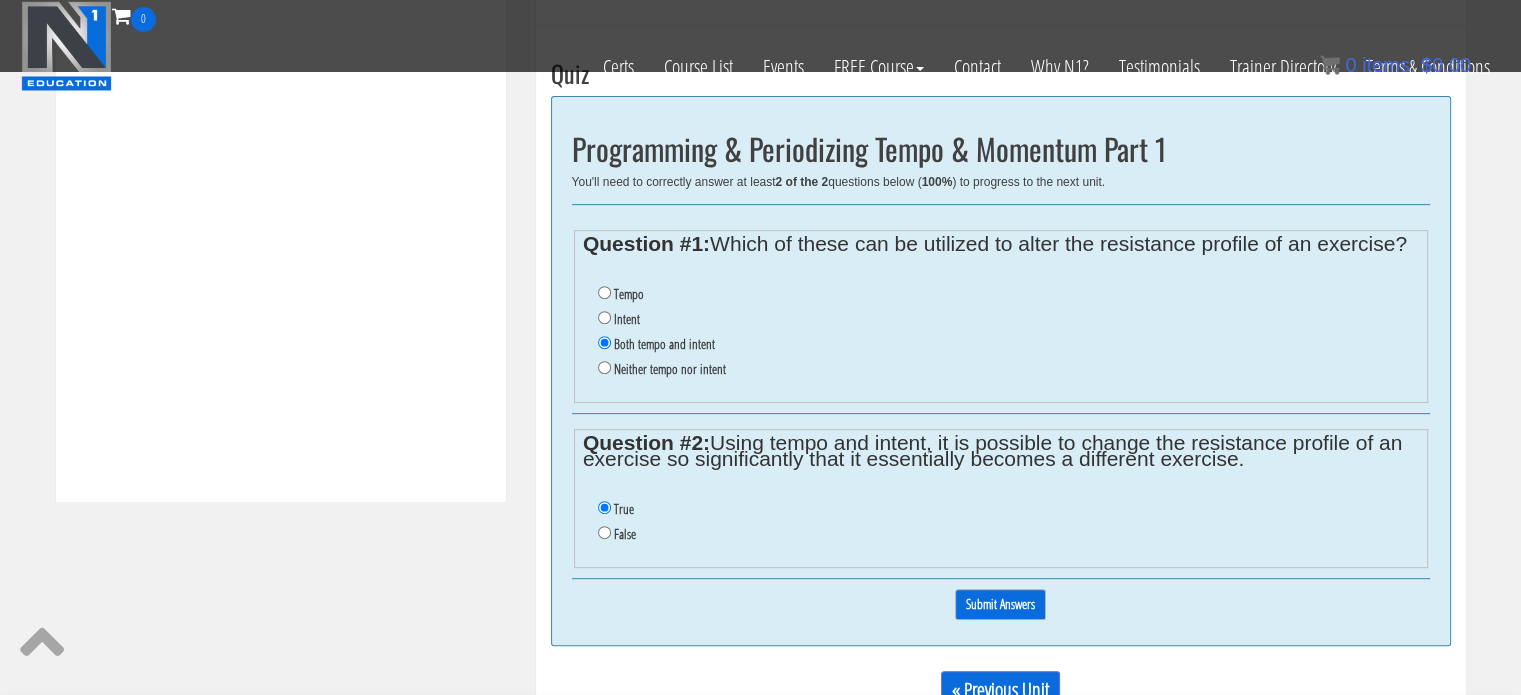 click on "Submit Answers" at bounding box center (1000, 604) 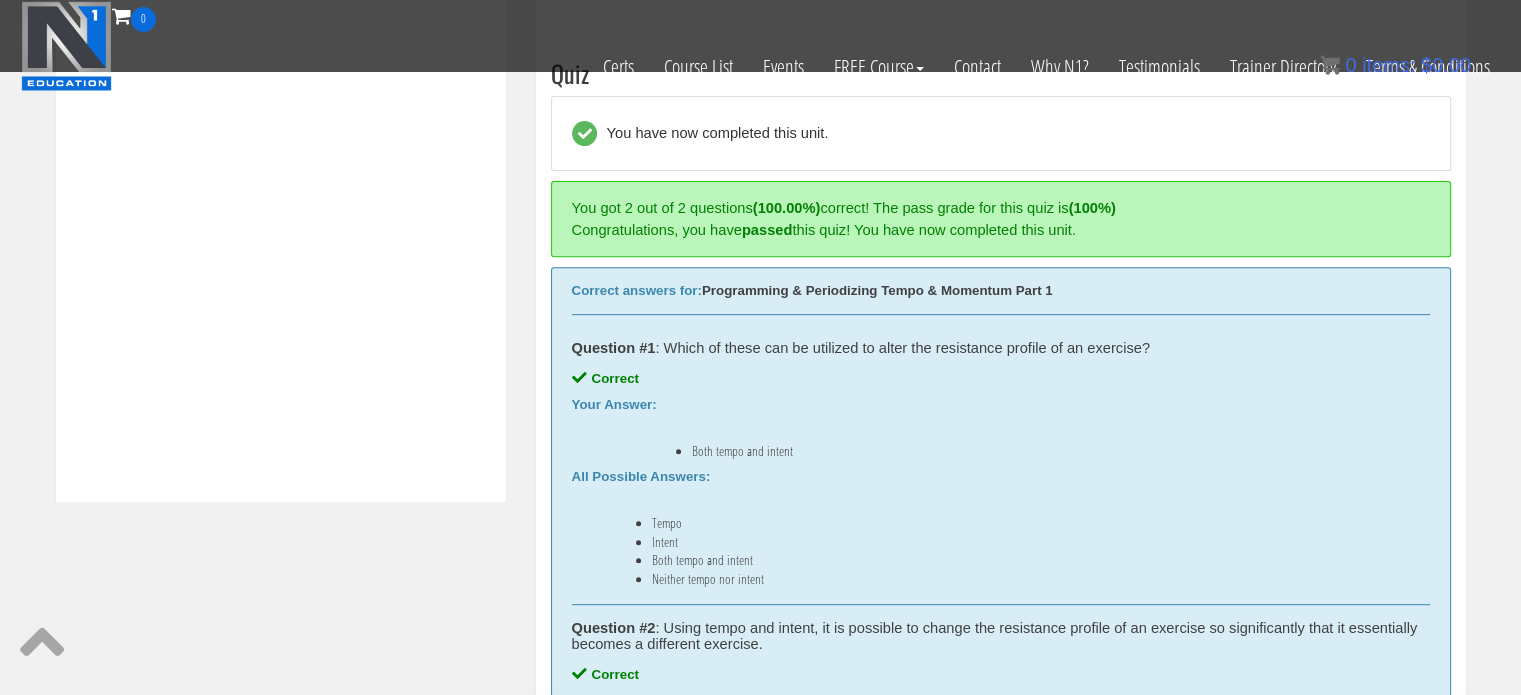 scroll, scrollTop: 758, scrollLeft: 0, axis: vertical 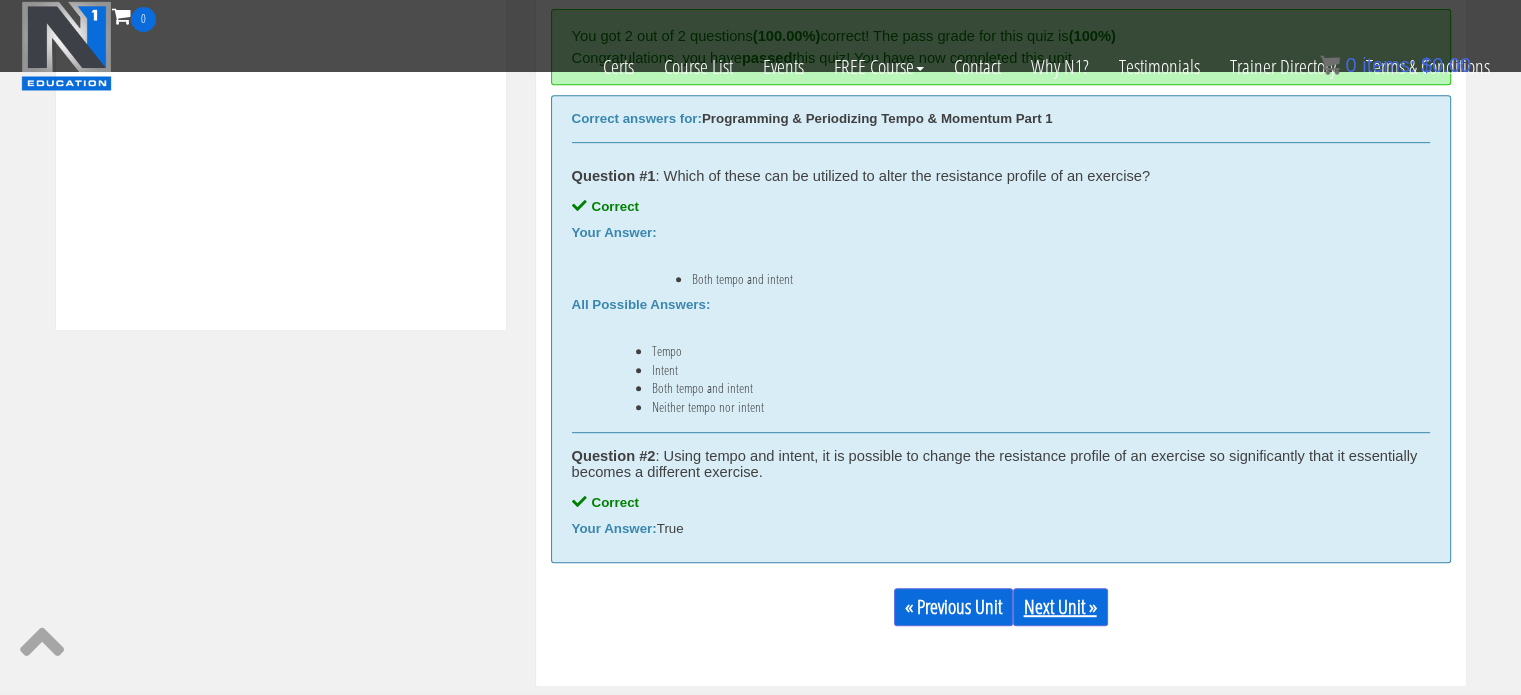 click on "Next Unit »" at bounding box center (1060, 607) 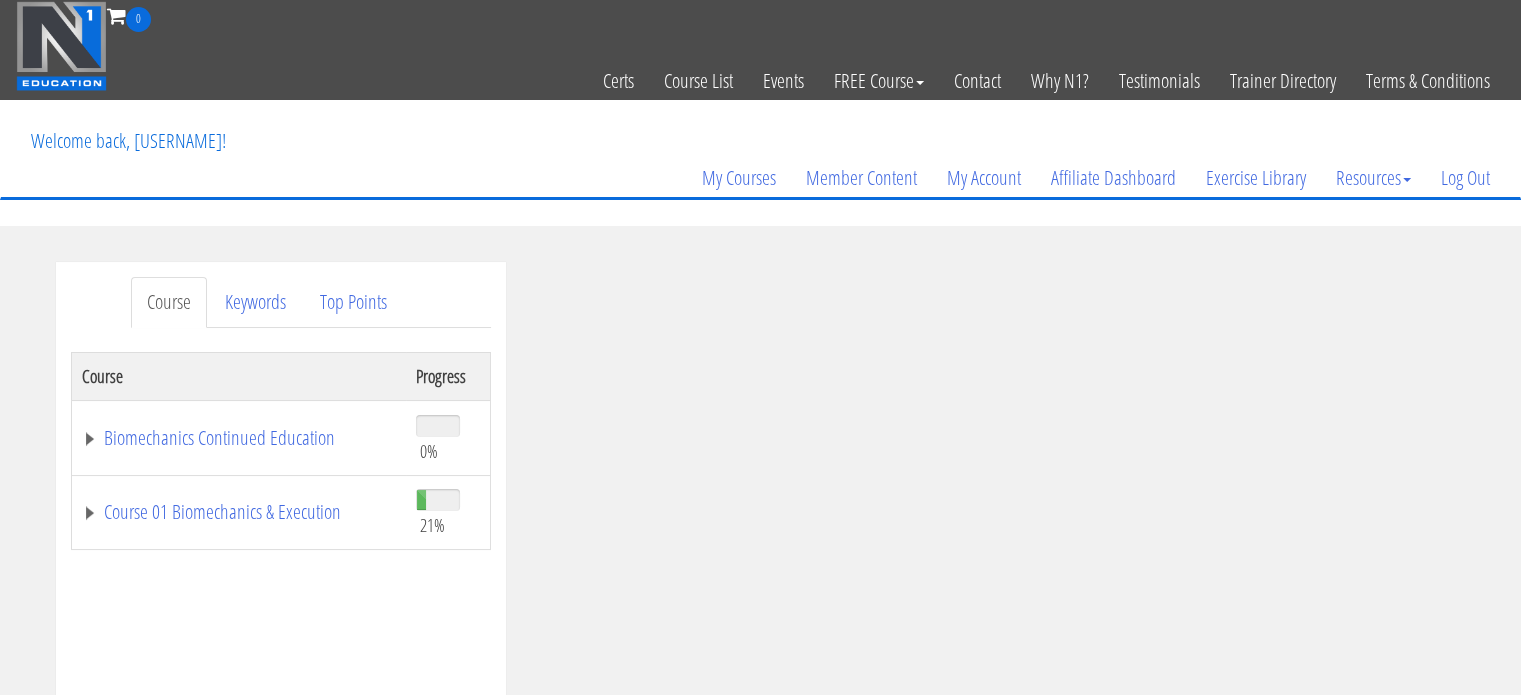 scroll, scrollTop: 0, scrollLeft: 0, axis: both 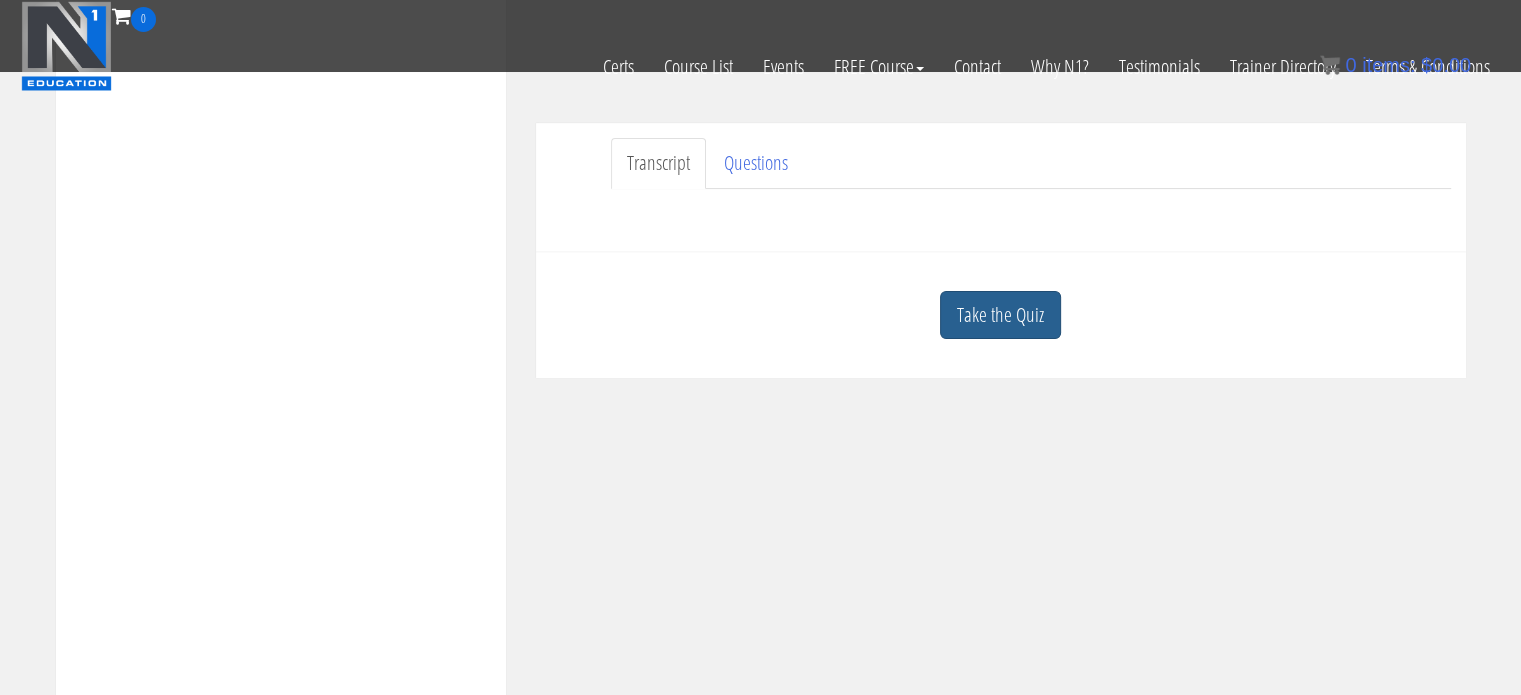 click on "Take the Quiz" at bounding box center (1000, 315) 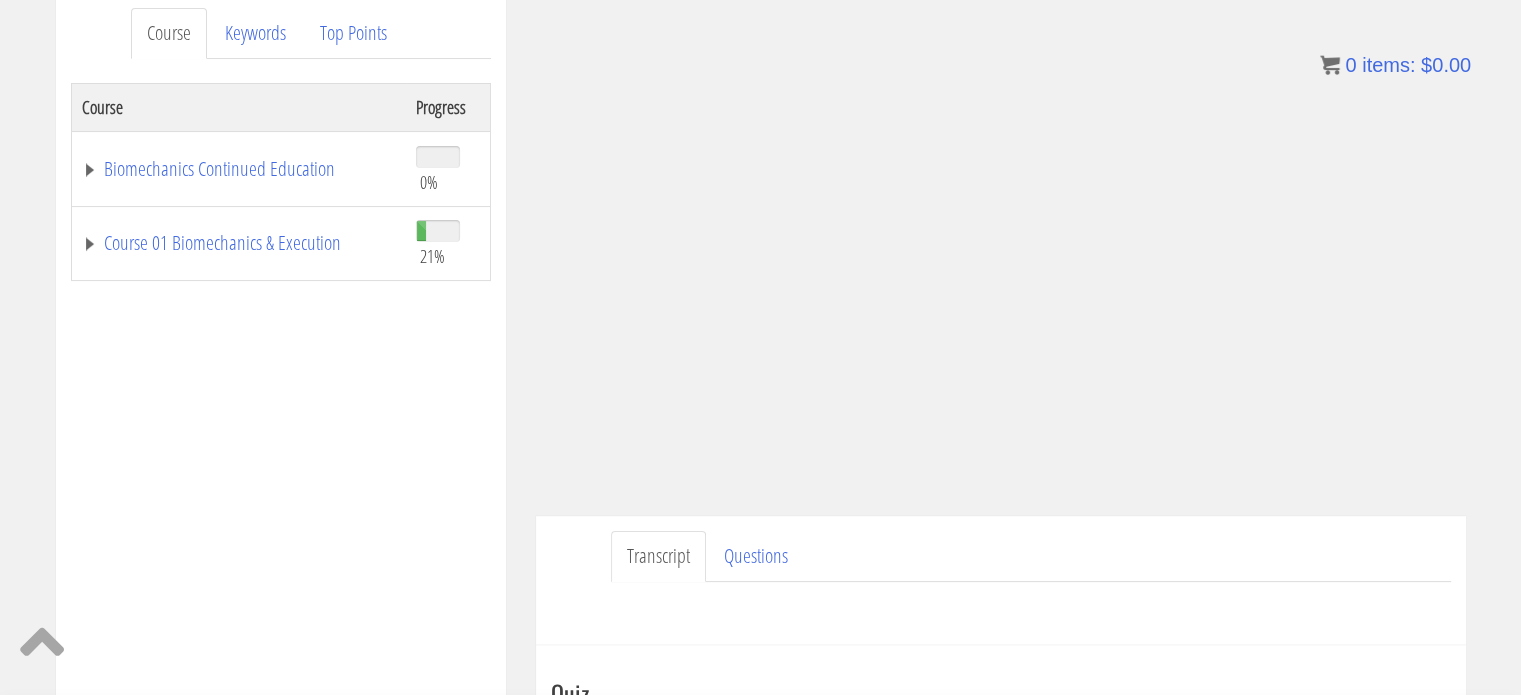 scroll, scrollTop: 275, scrollLeft: 0, axis: vertical 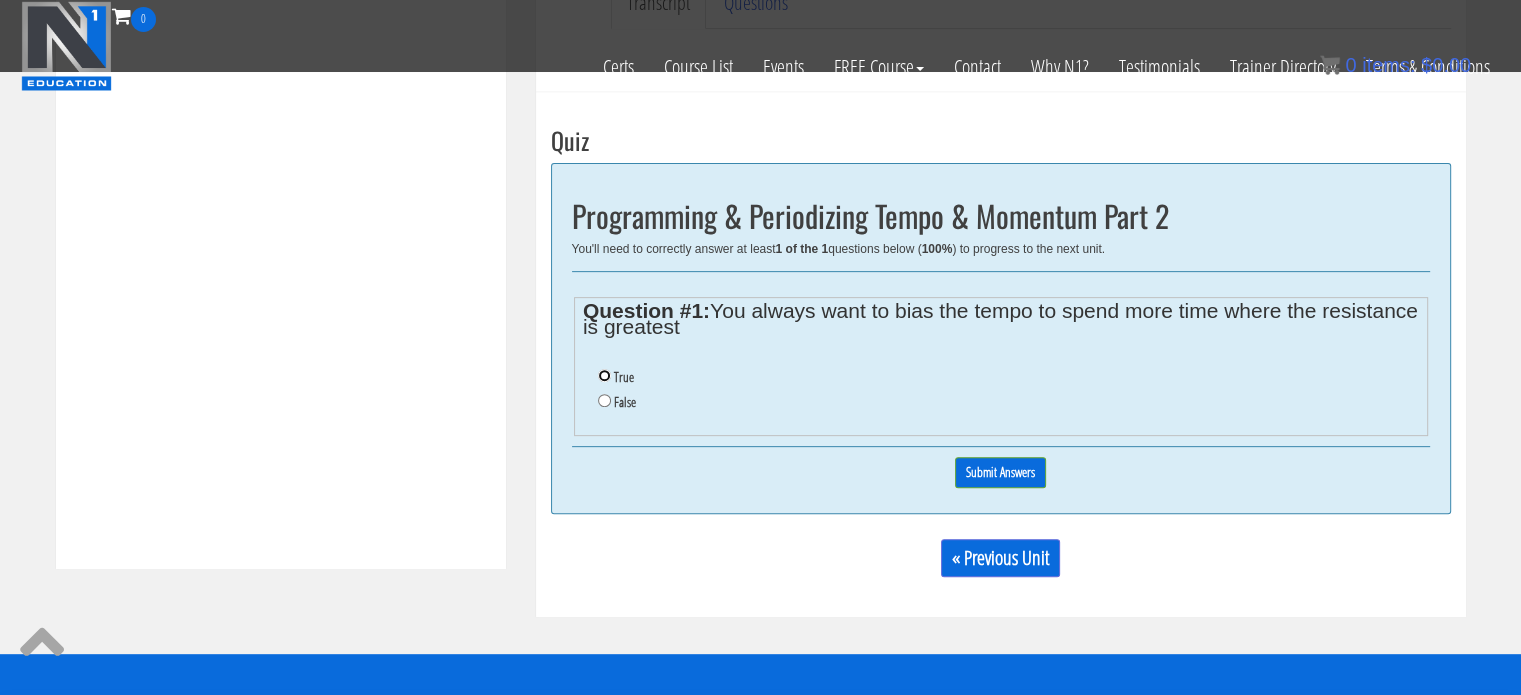 click on "True" at bounding box center [604, 375] 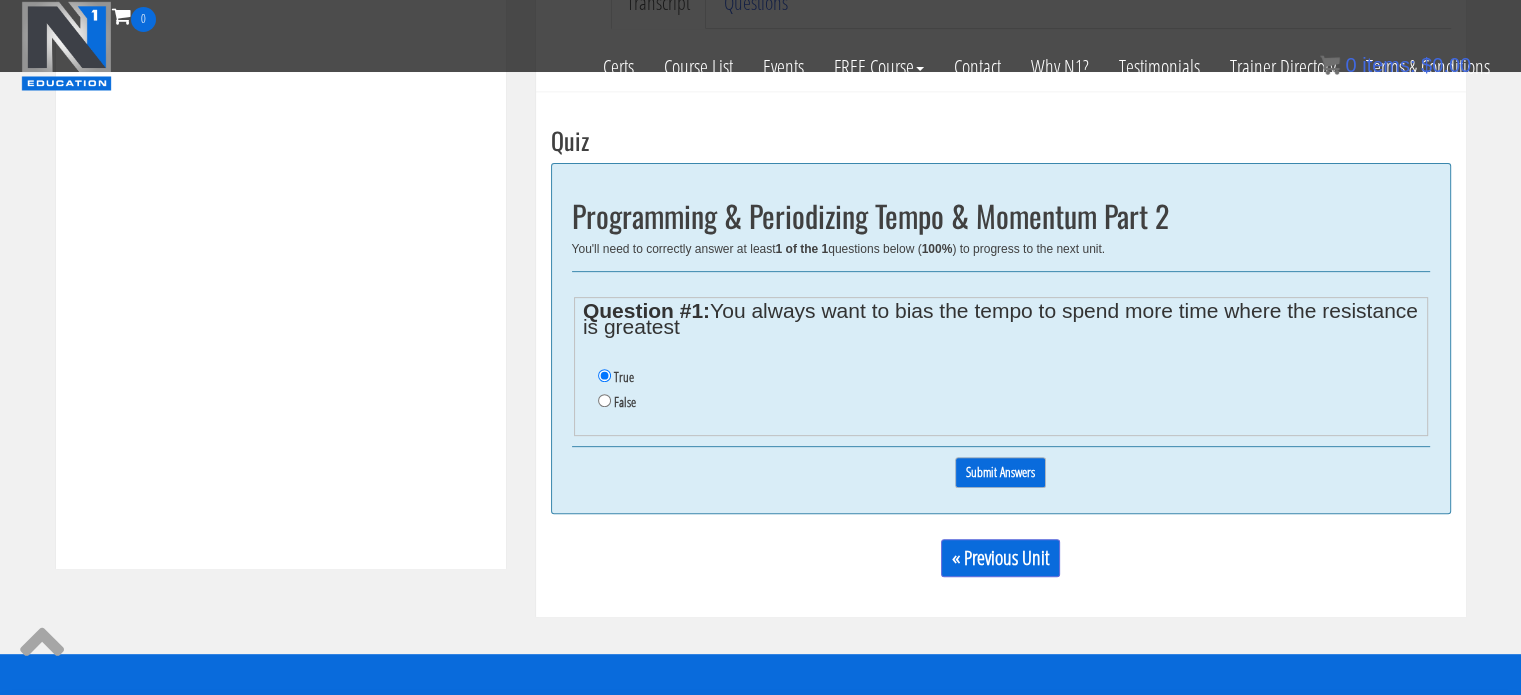 click on "Submit Answers" at bounding box center [1000, 472] 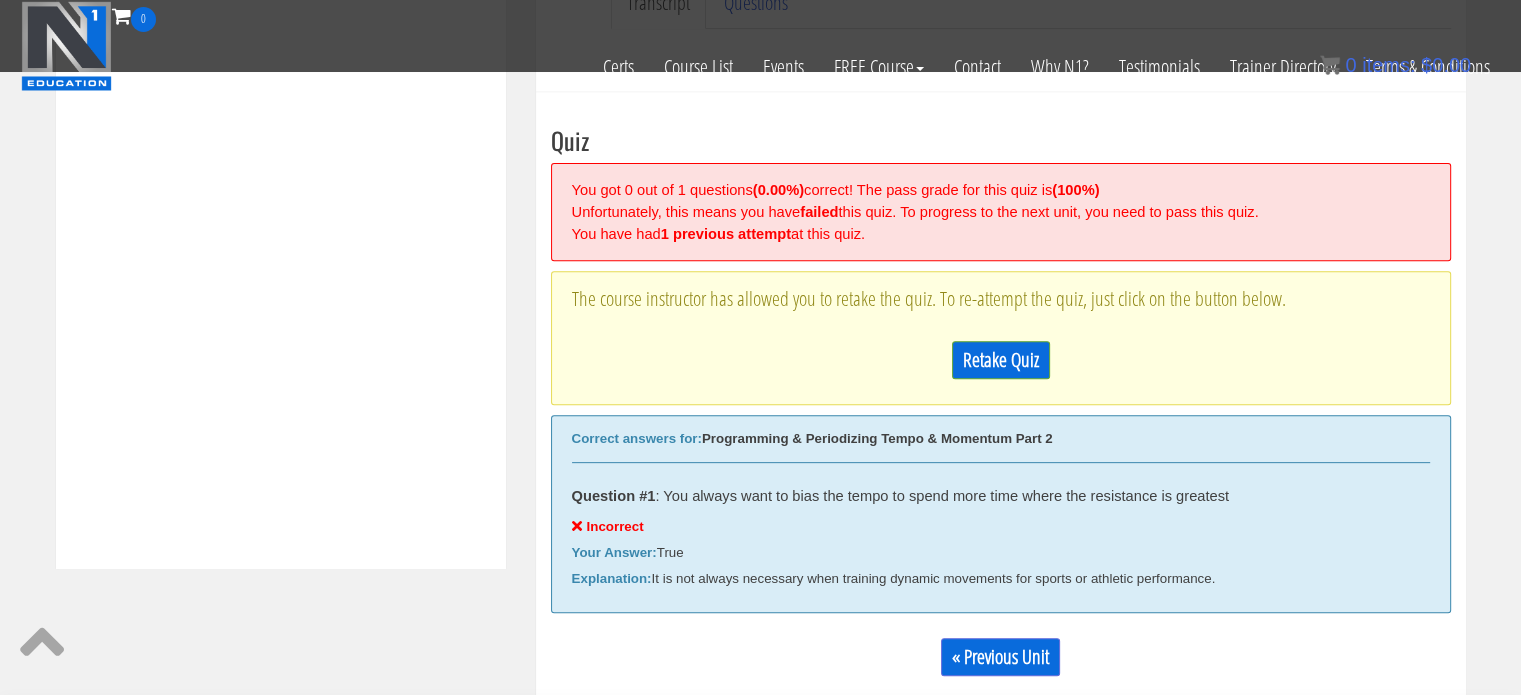 scroll, scrollTop: 758, scrollLeft: 0, axis: vertical 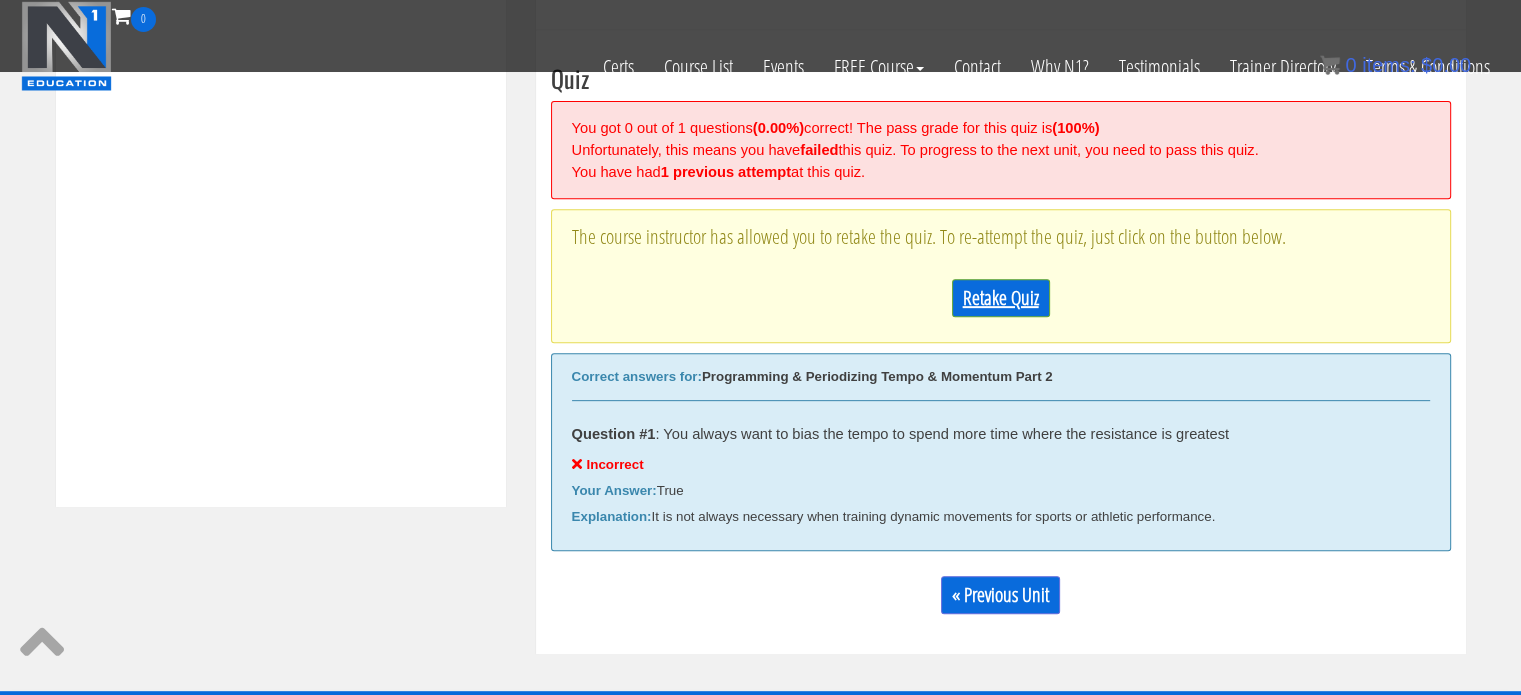 click on "Retake Quiz" at bounding box center [1001, 298] 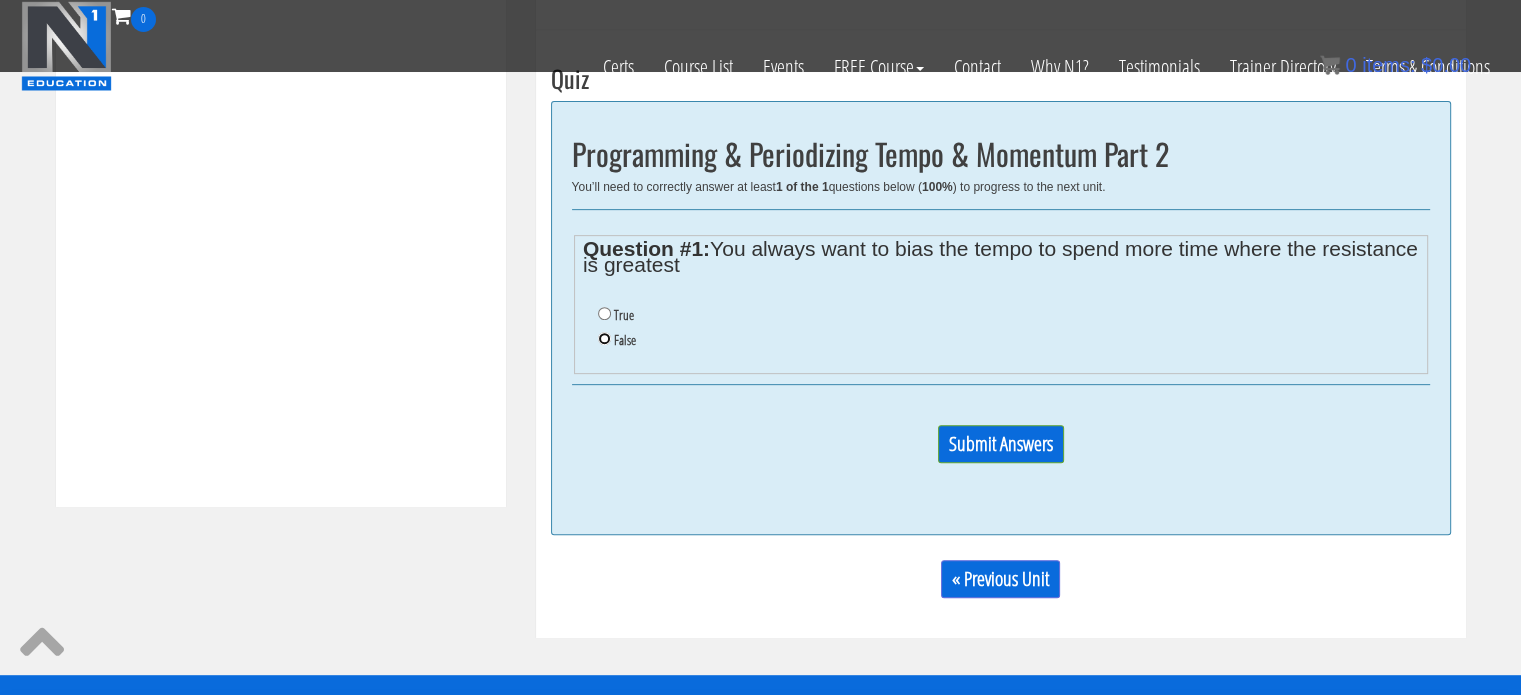 click on "False" at bounding box center [604, 338] 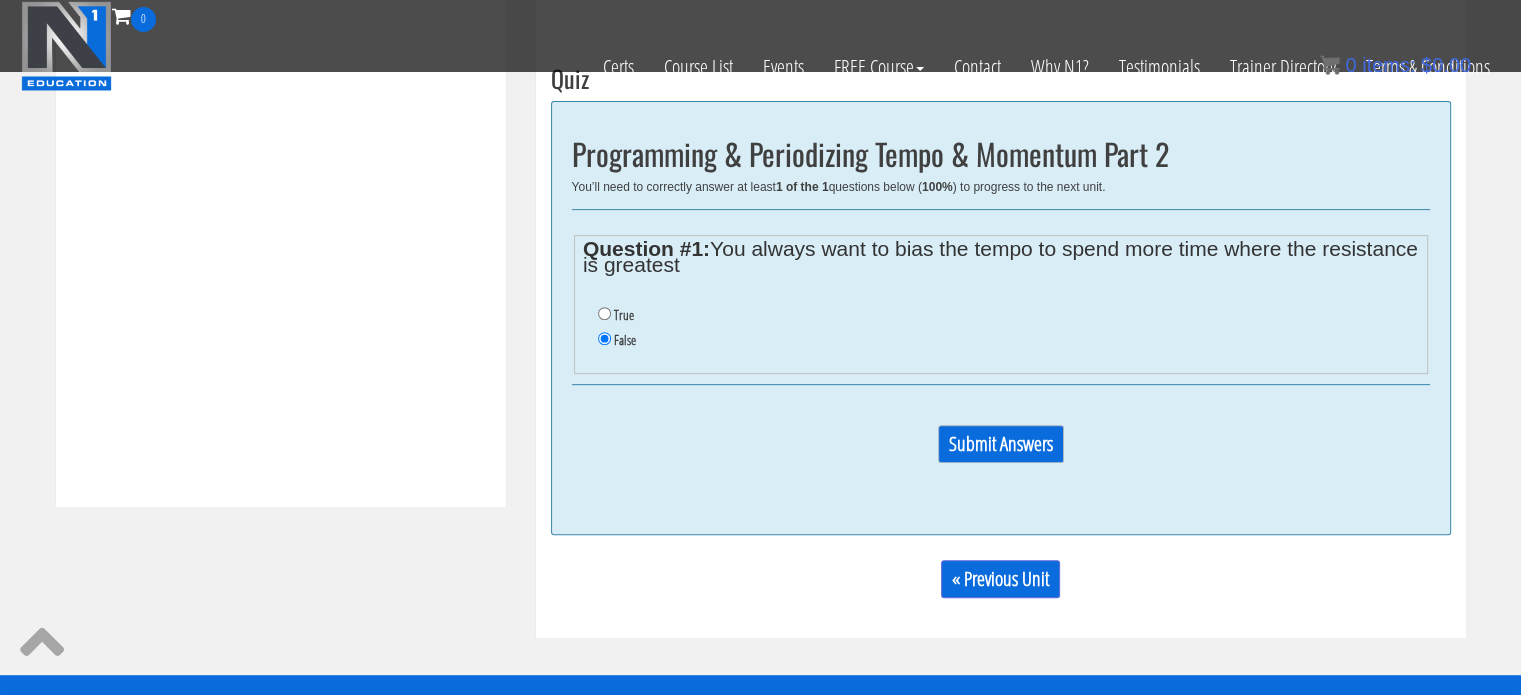 click on "Submit Answers" at bounding box center (1001, 444) 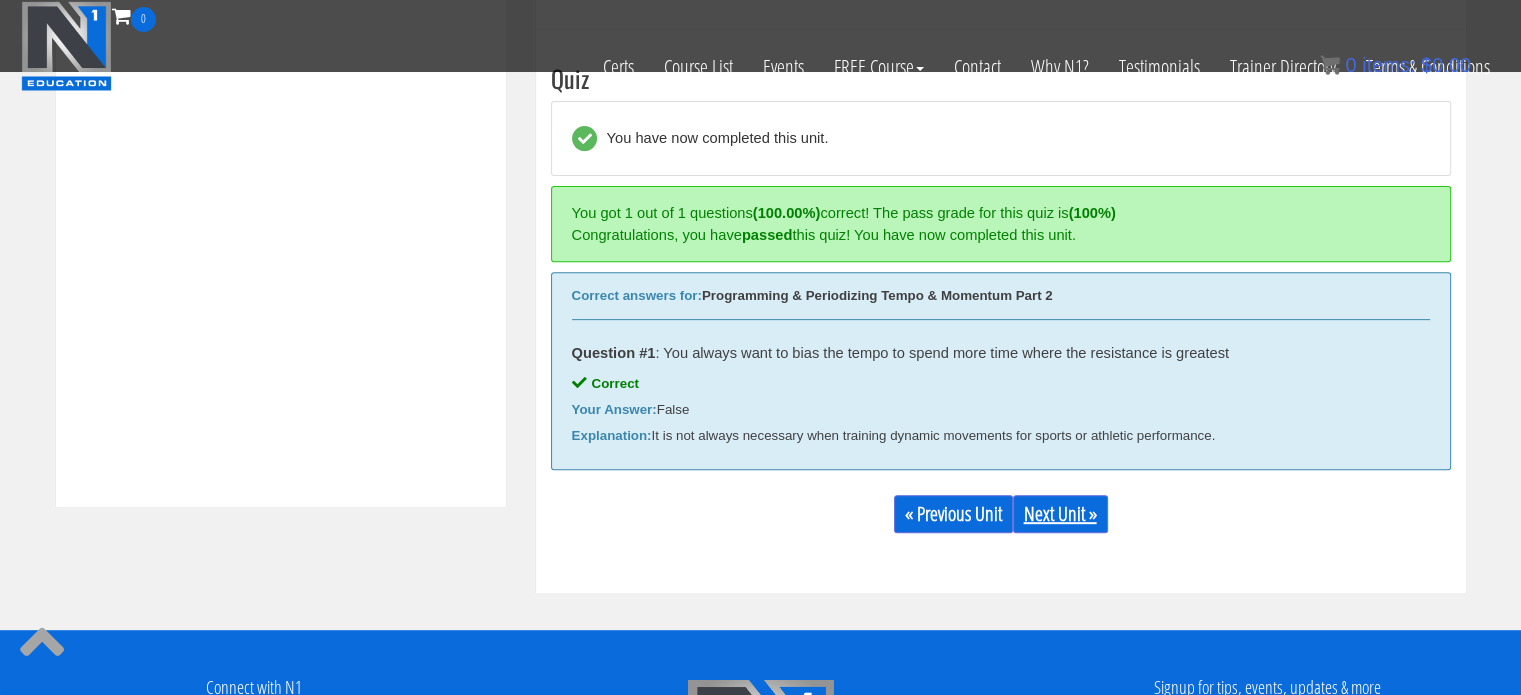 click on "Next Unit »" at bounding box center [1060, 514] 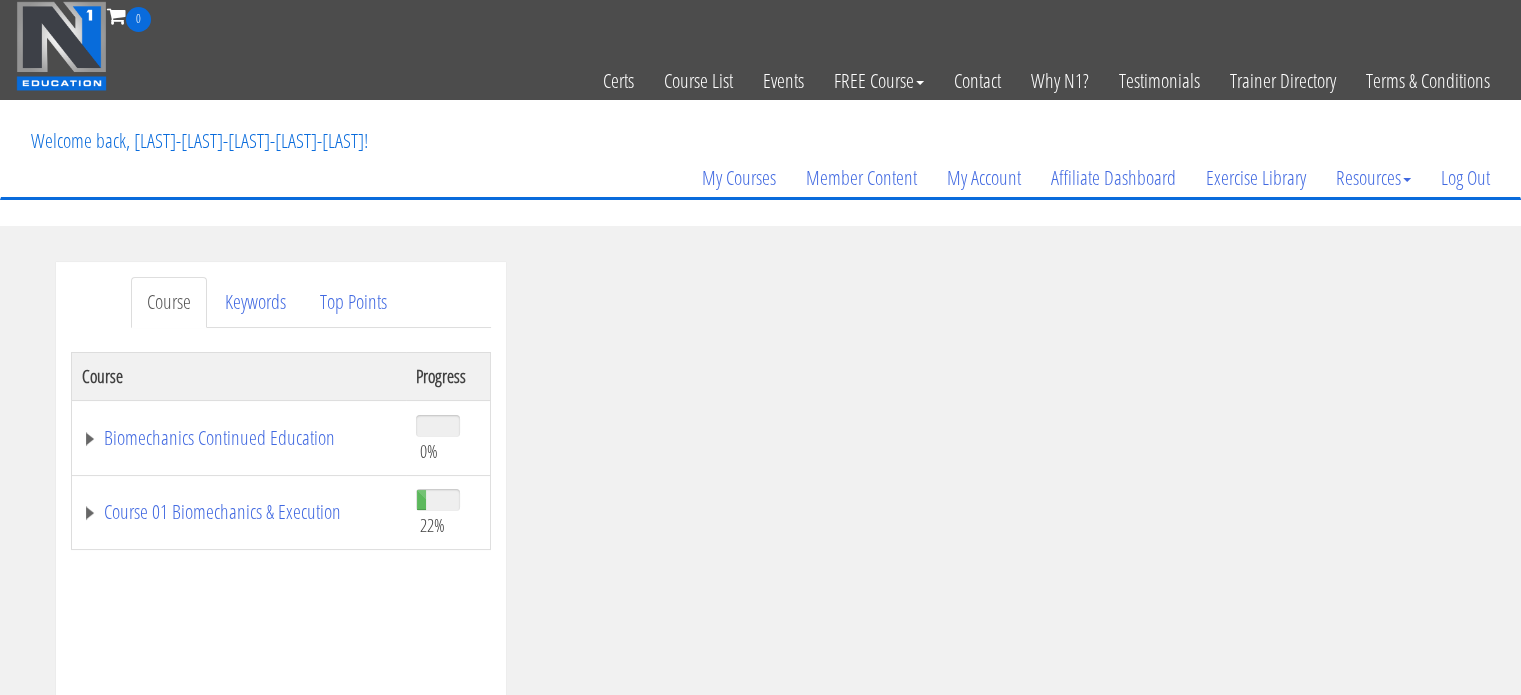 scroll, scrollTop: 0, scrollLeft: 0, axis: both 